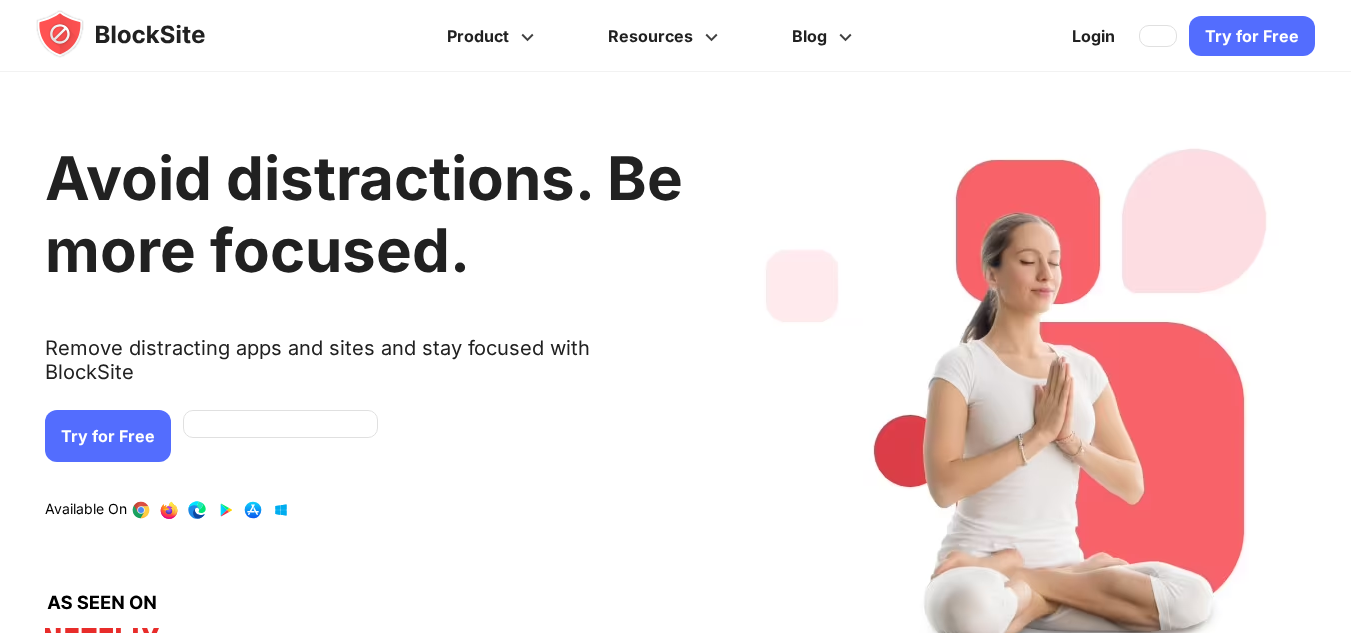 scroll, scrollTop: 92, scrollLeft: 0, axis: vertical 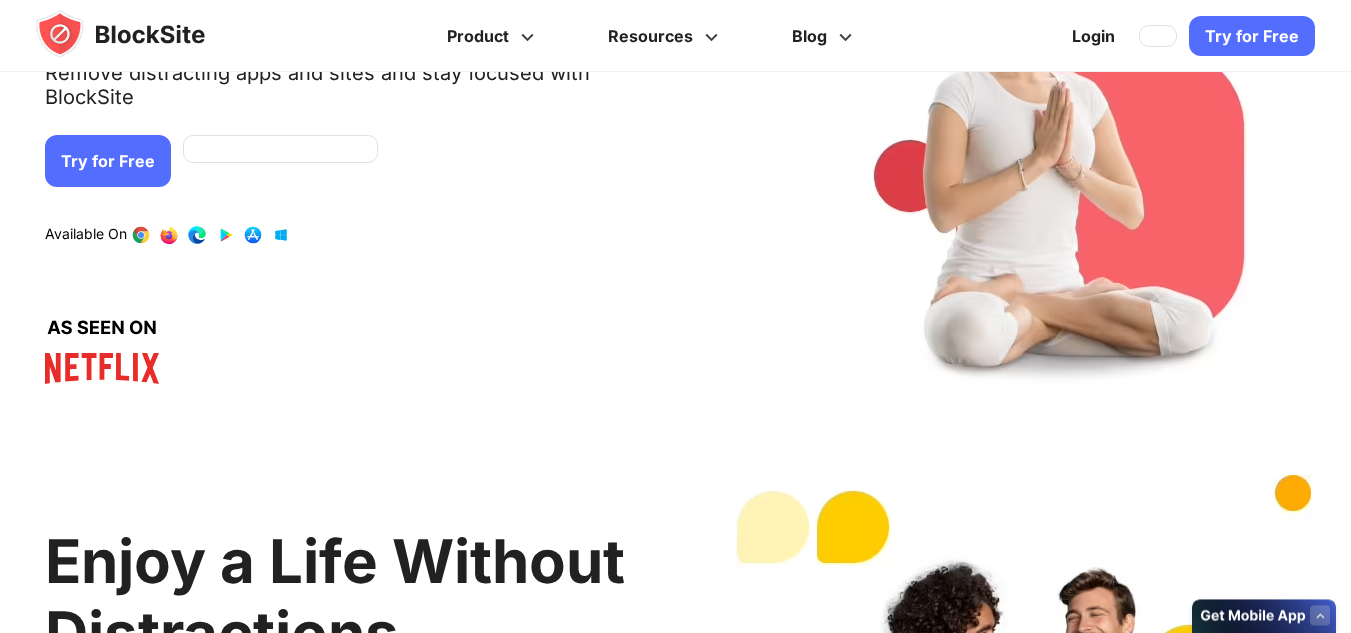 click on "Try for Free" at bounding box center [108, 161] 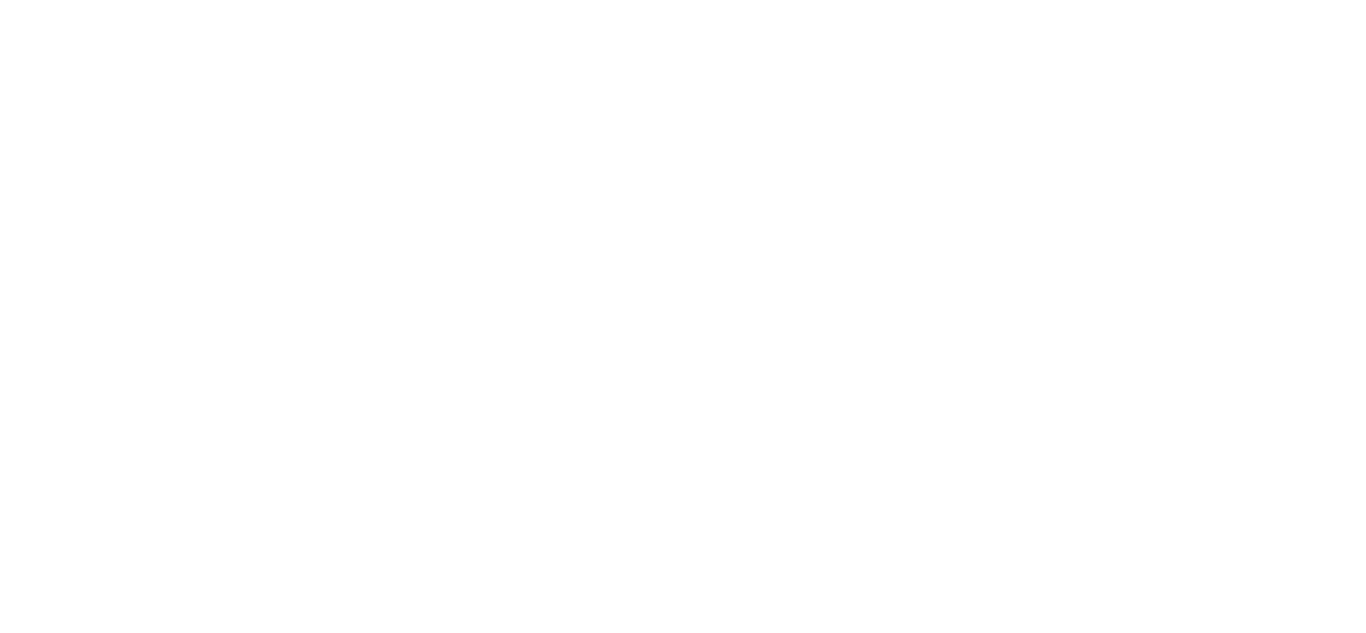 scroll, scrollTop: 0, scrollLeft: 0, axis: both 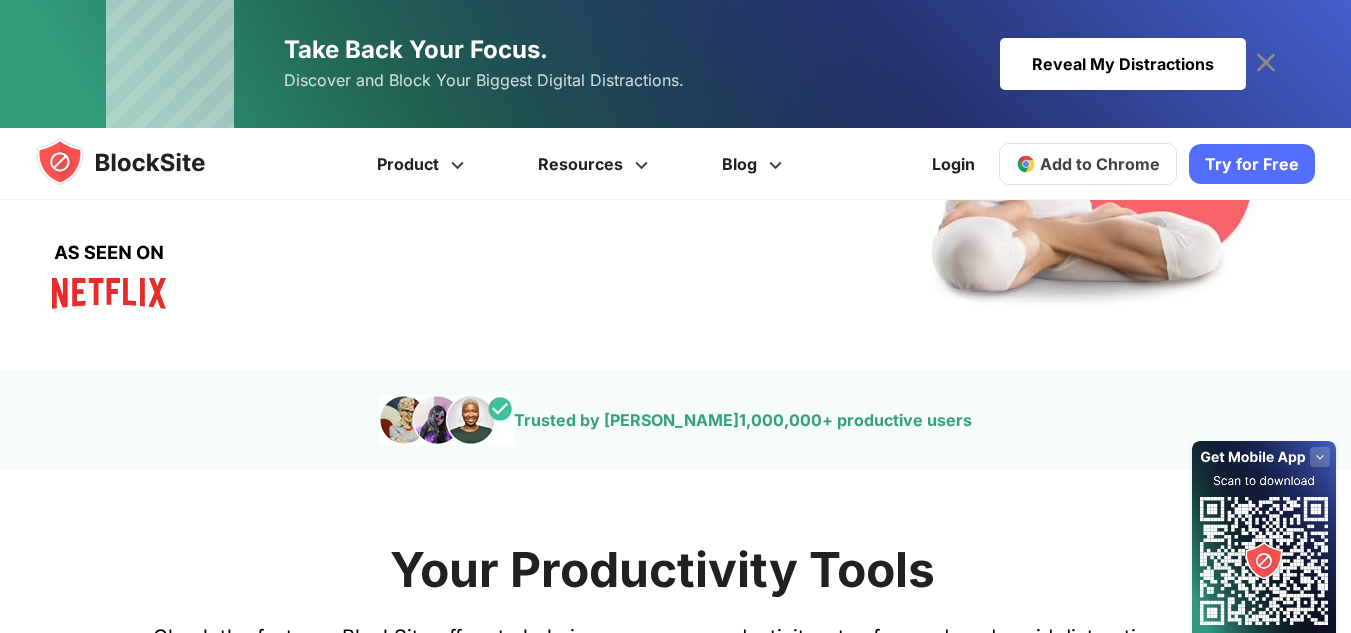 click on "Add to Chrome" at bounding box center (1100, 164) 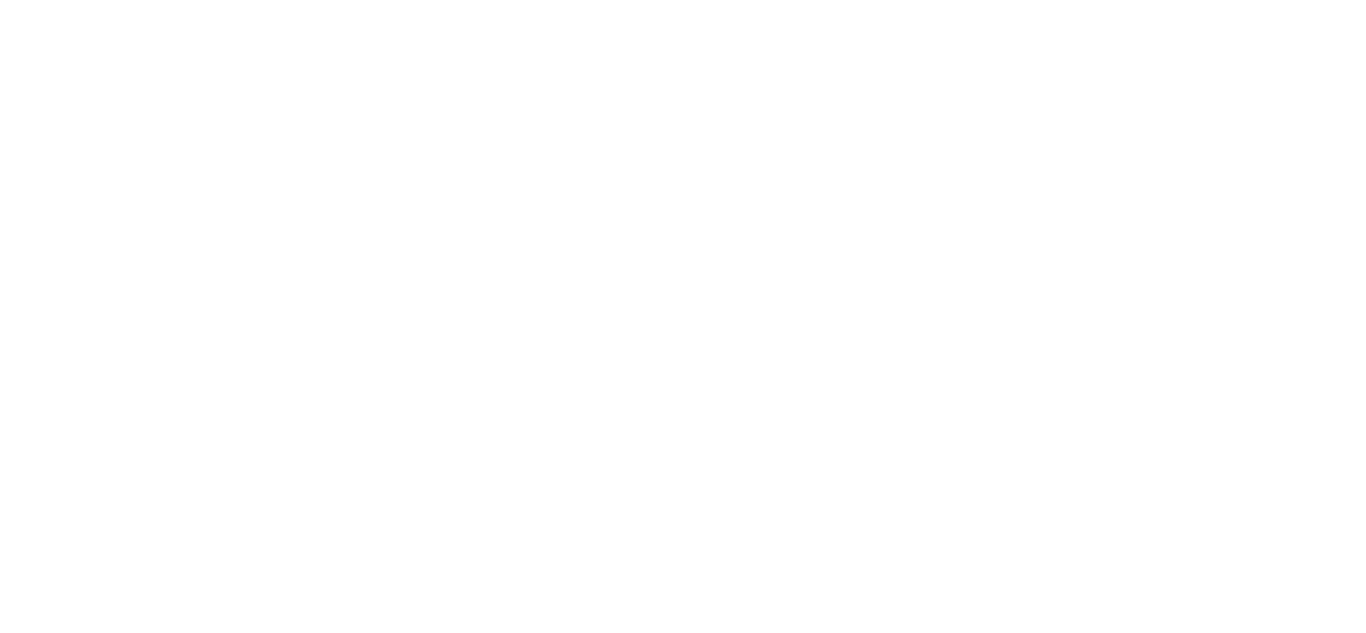 scroll, scrollTop: 0, scrollLeft: 0, axis: both 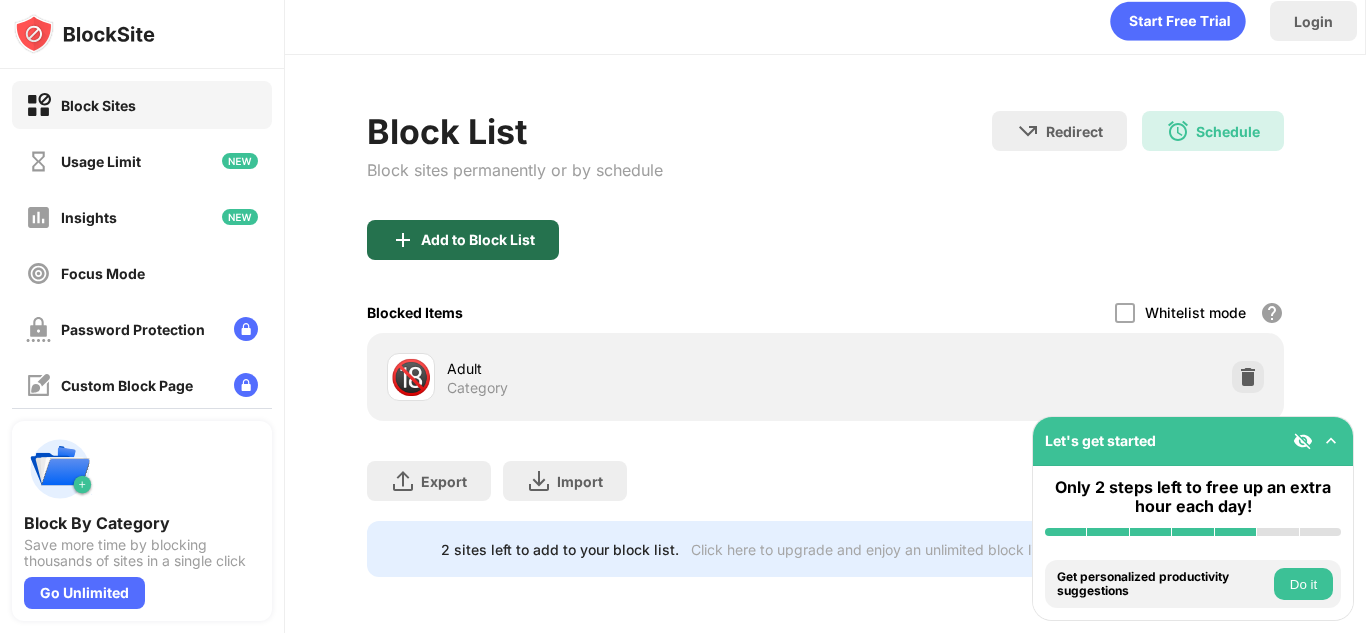 click on "Add to Block List" at bounding box center (478, 240) 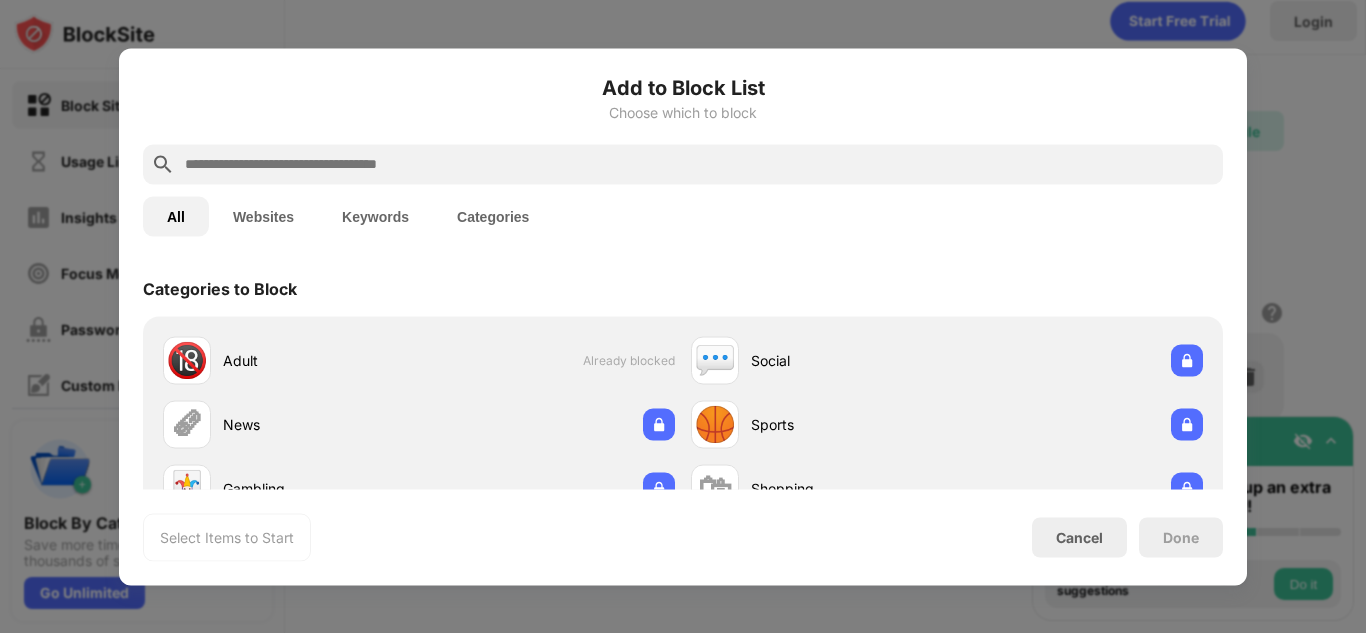 click at bounding box center (699, 164) 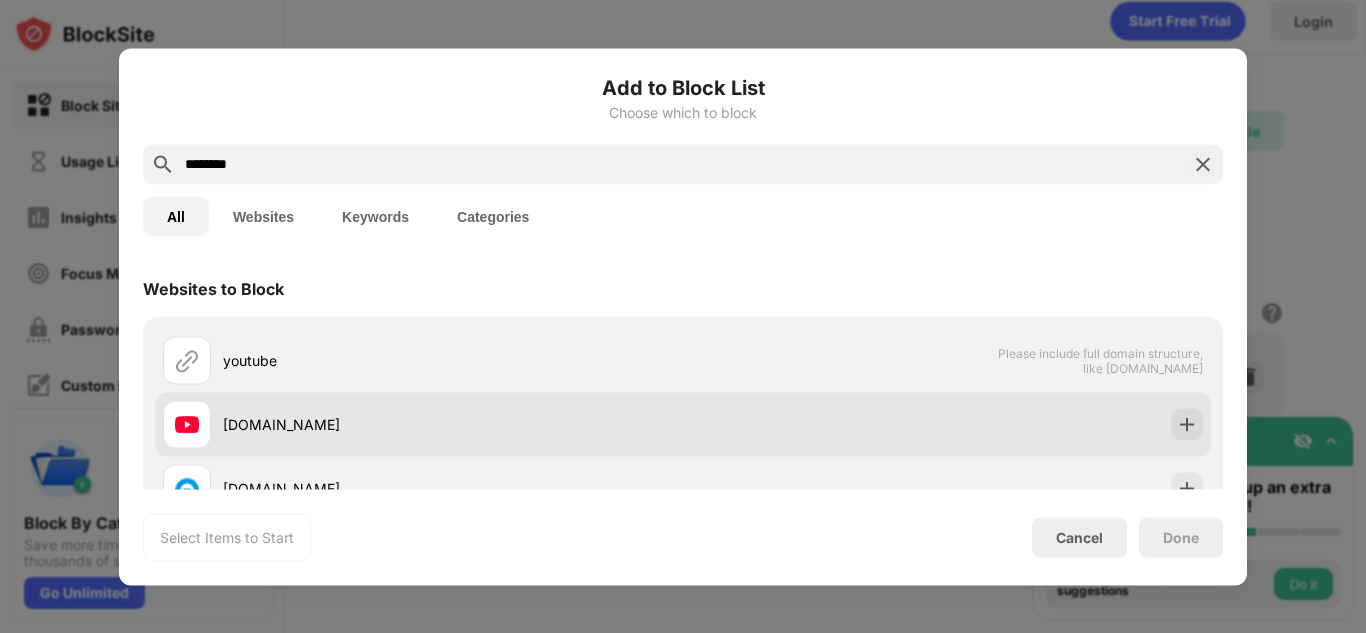 click on "youtube.com" at bounding box center (683, 424) 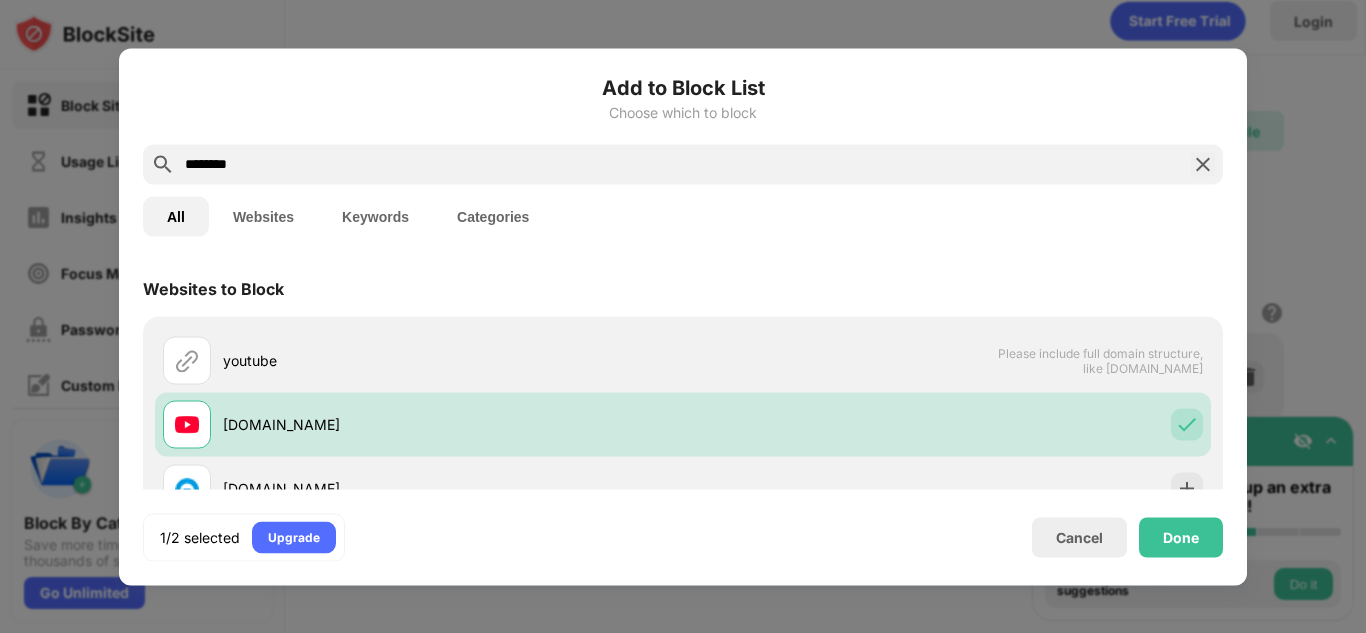 click on "Add to Block List Choose which to block" at bounding box center [683, 108] 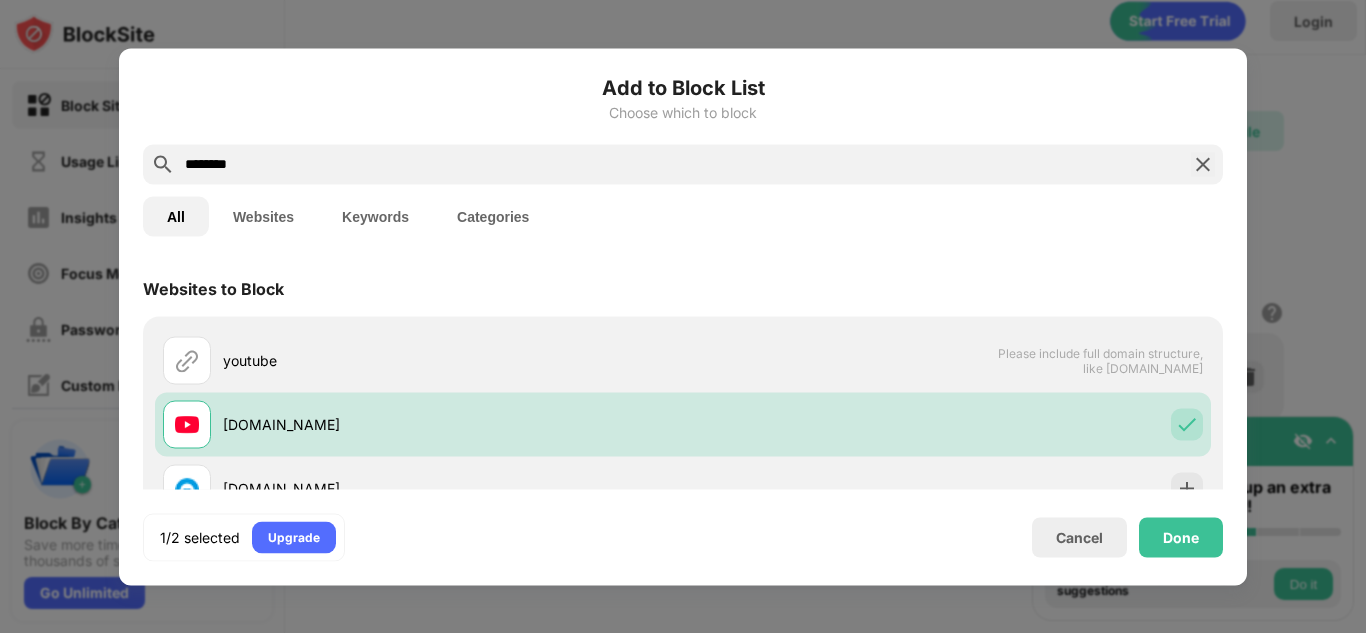click on "*******" at bounding box center [683, 164] 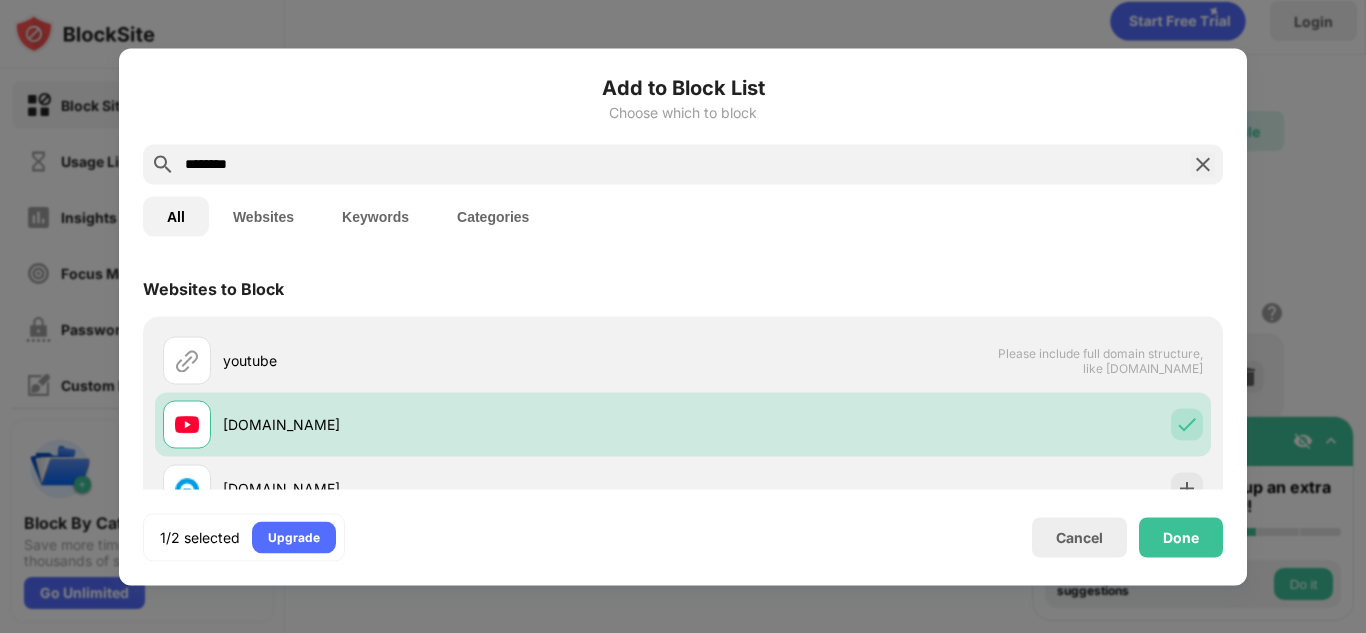 click on "*******" at bounding box center [683, 164] 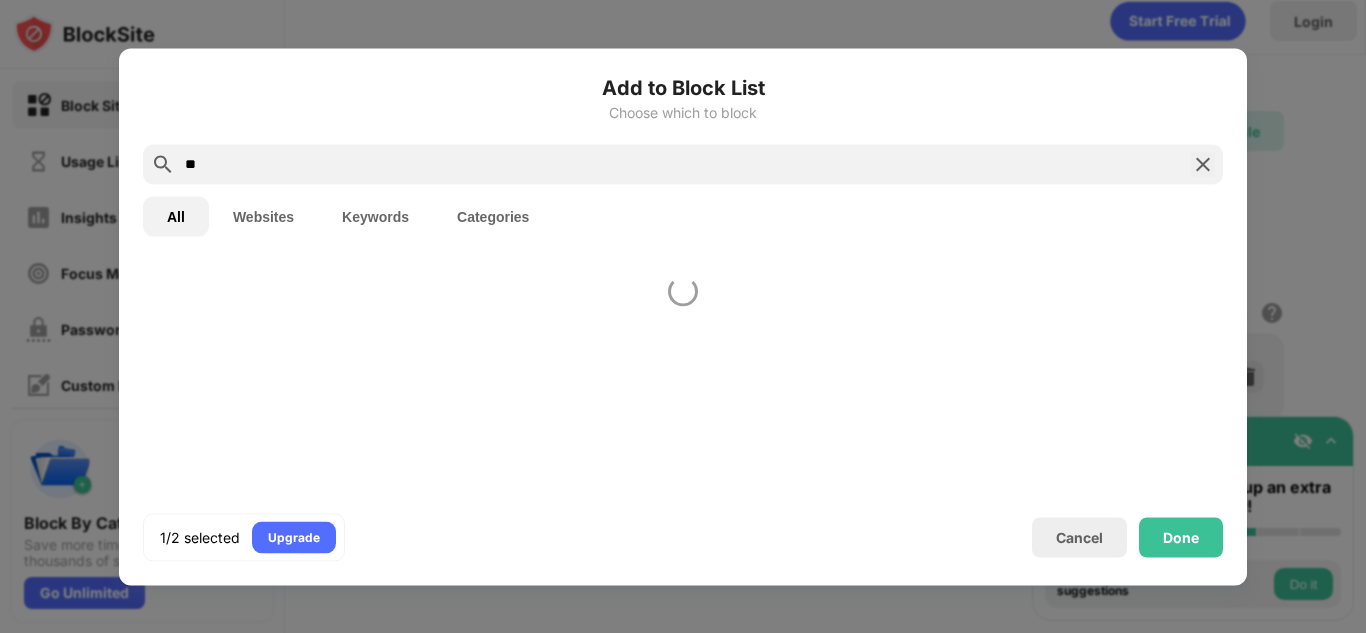 type on "*" 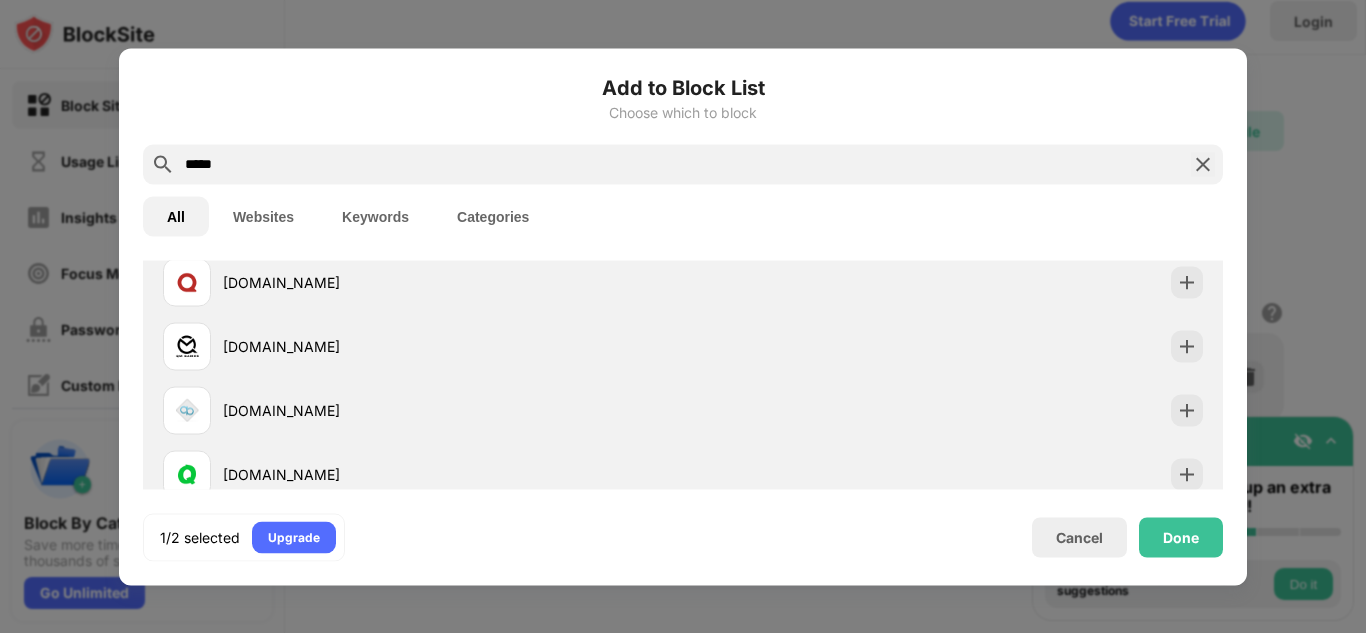 scroll, scrollTop: 143, scrollLeft: 0, axis: vertical 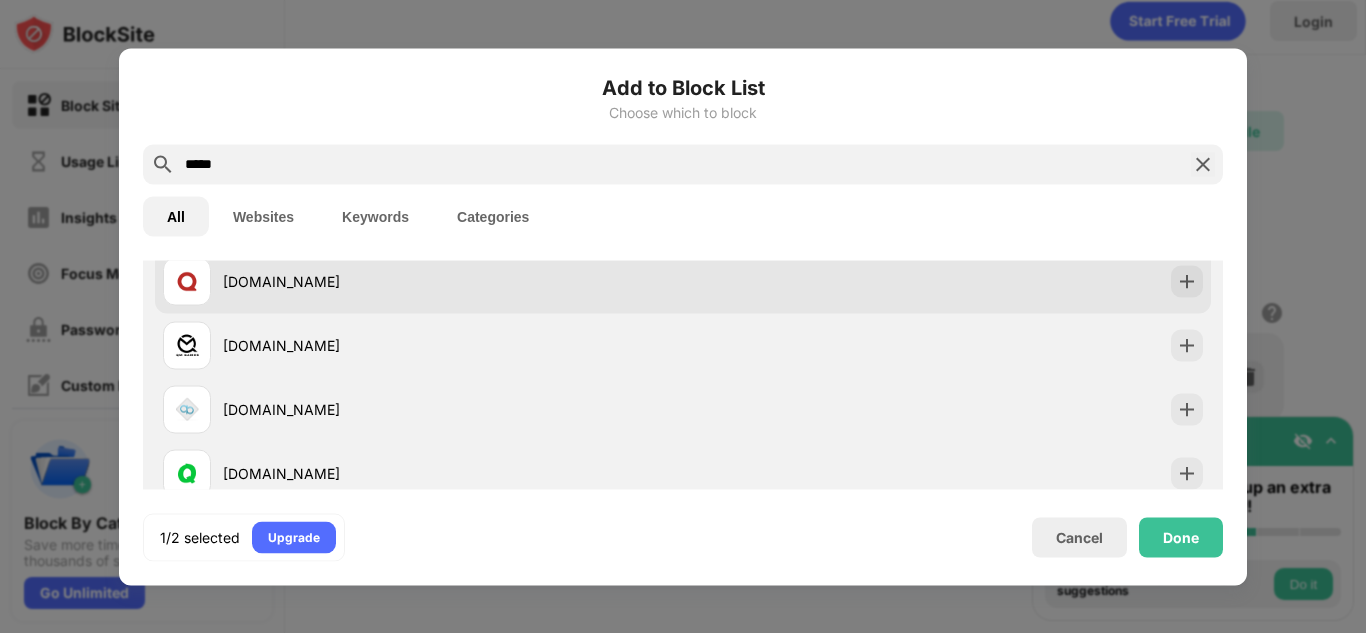 type on "*****" 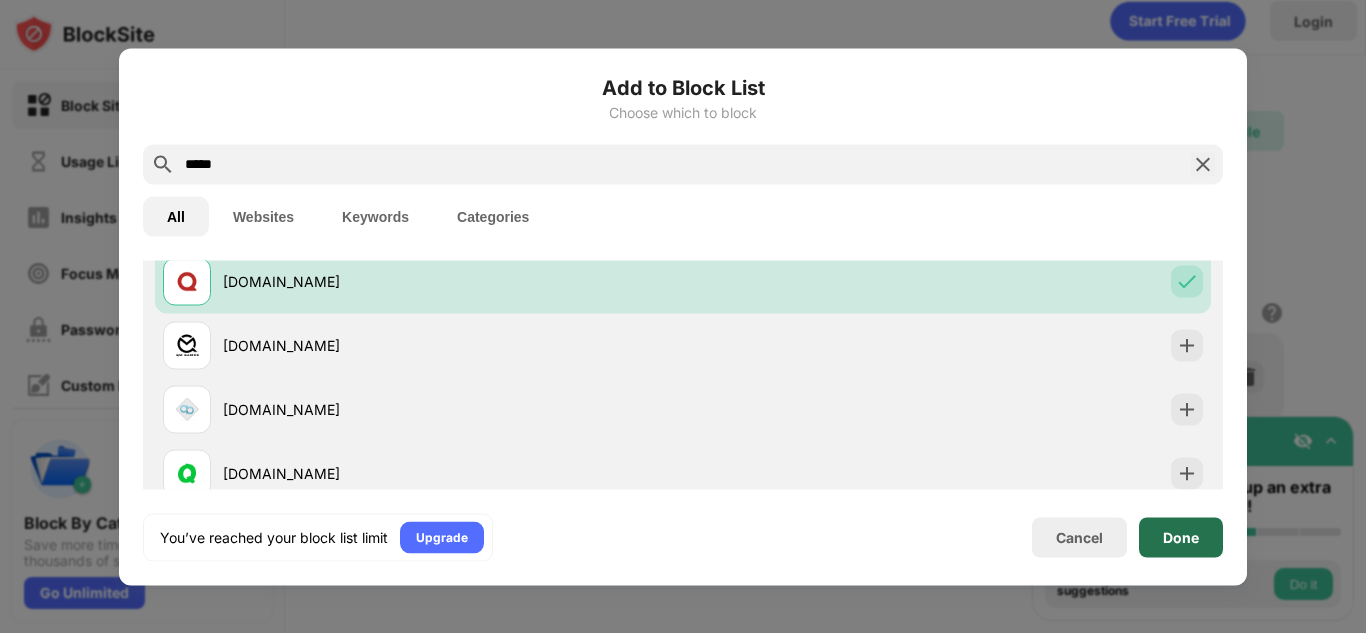 click on "Done" at bounding box center [1181, 537] 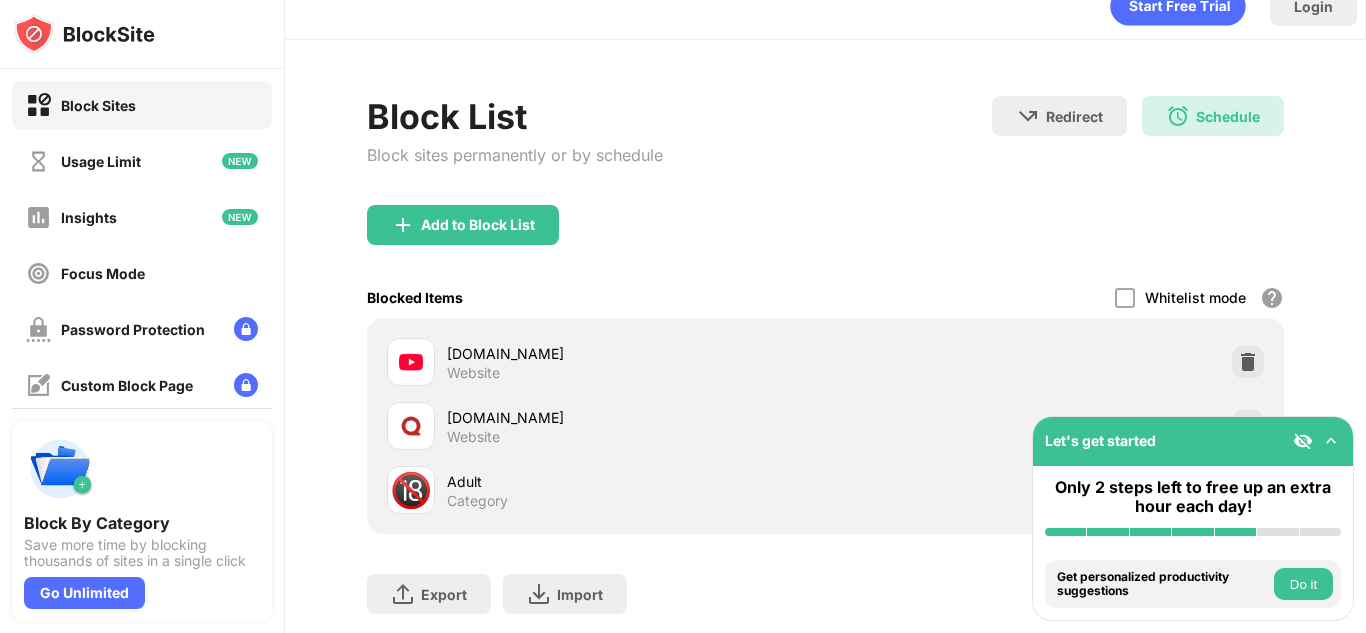 scroll, scrollTop: 157, scrollLeft: 0, axis: vertical 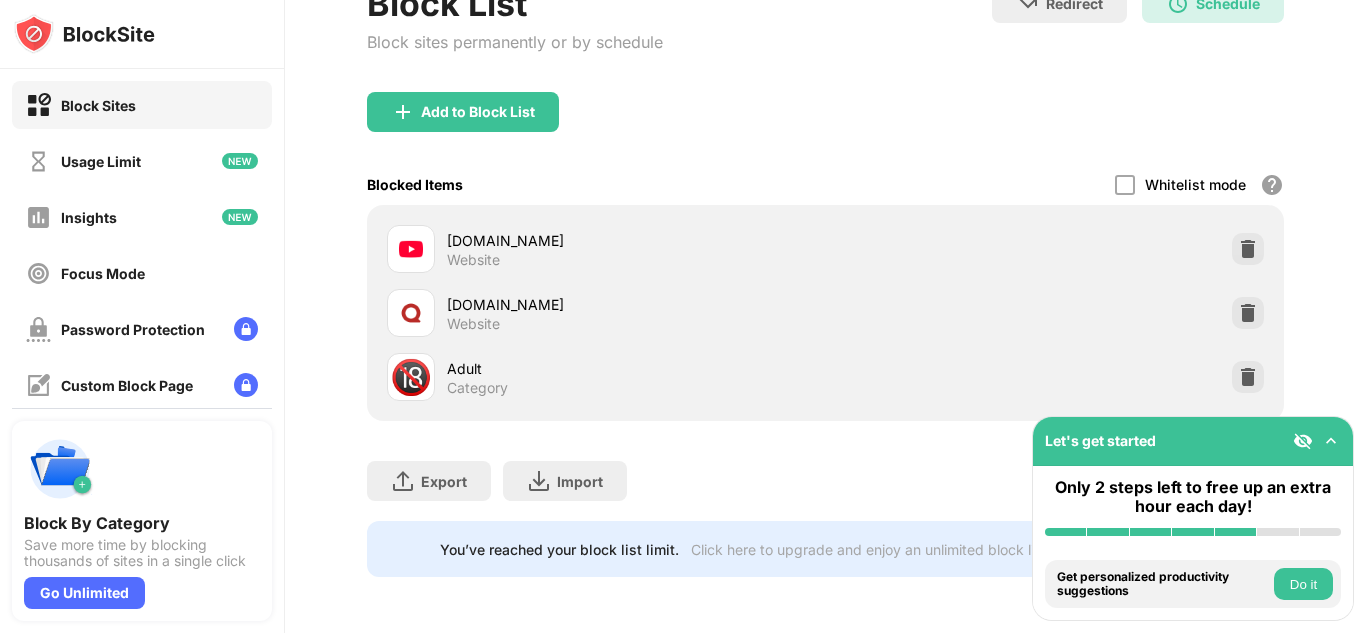 click on "Block List Block sites permanently or by schedule Redirect Choose a site to be redirected to when blocking is active Schedule 00:00 to 23:55 Every Day Add to Block List Blocked Items Whitelist mode Block all websites except for those in your whitelist. Whitelist Mode only works with URLs and won't include categories or keywords. youtube.com Website quora.com Website 🔞 Adult Category Export Export Files (for websites items only) Import Import Files (for websites items only) You’ve reached your block list limit. Click here to upgrade and enjoy an unlimited block list. Go Unlimited" at bounding box center (825, 280) 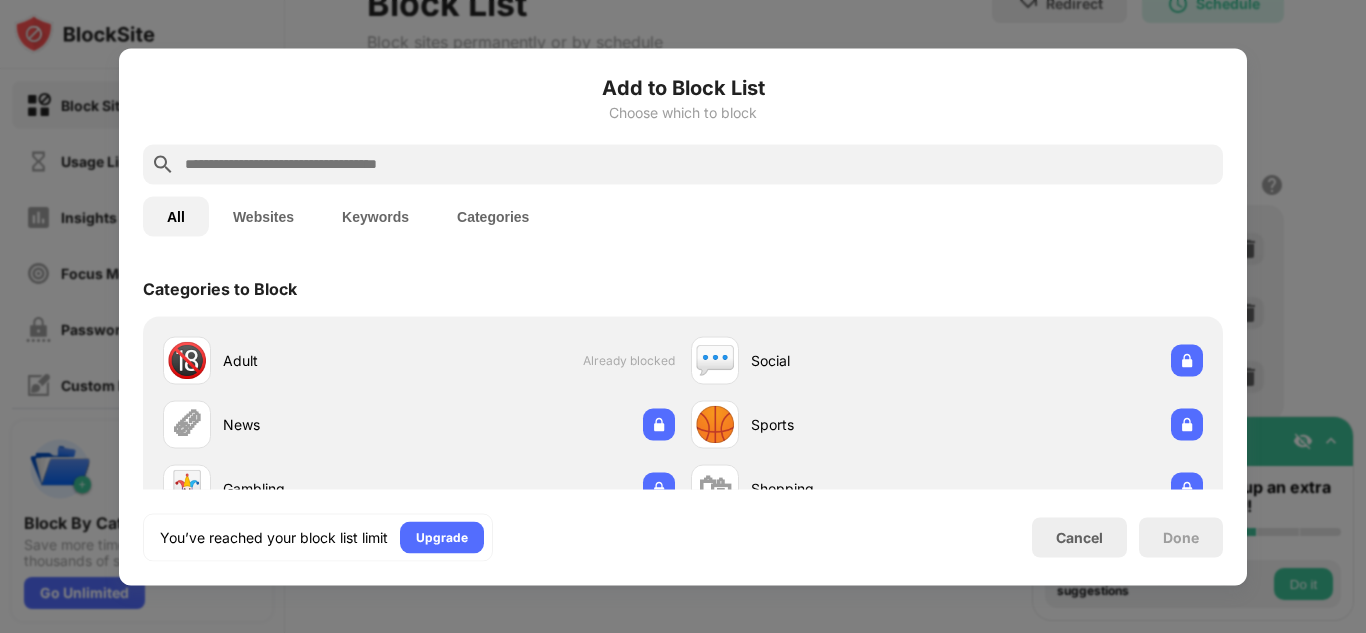 drag, startPoint x: 1308, startPoint y: 26, endPoint x: 419, endPoint y: -86, distance: 896.02734 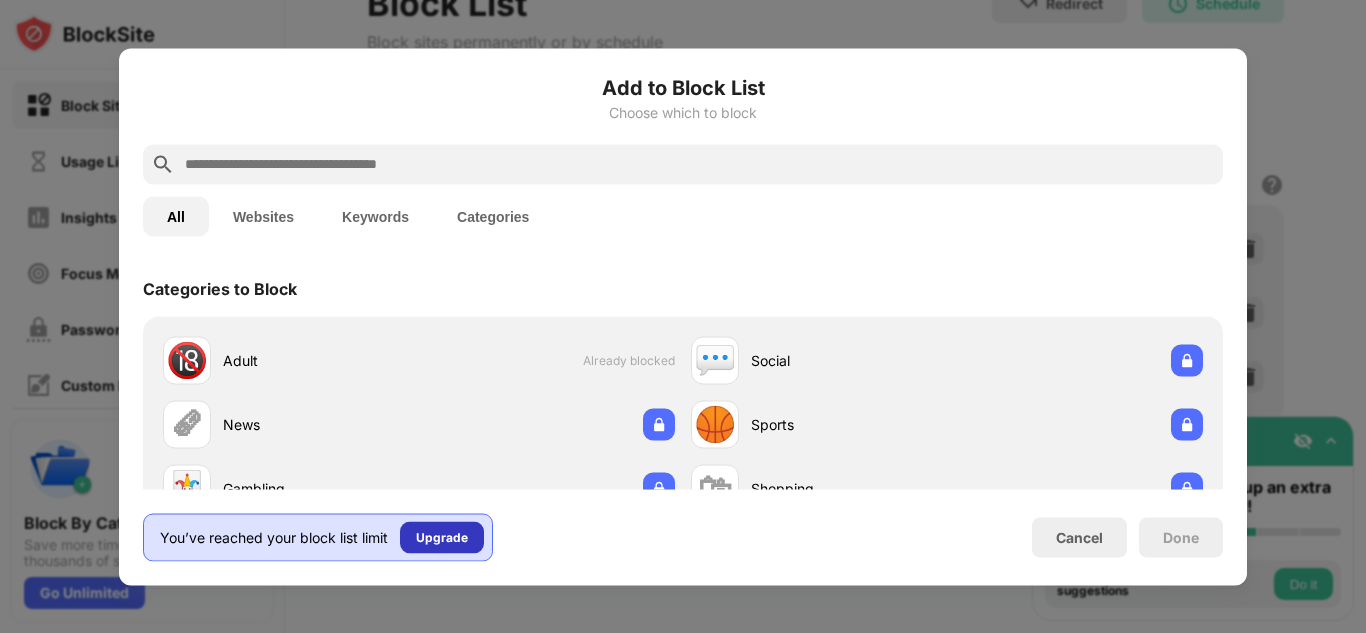 click on "Upgrade" at bounding box center (442, 537) 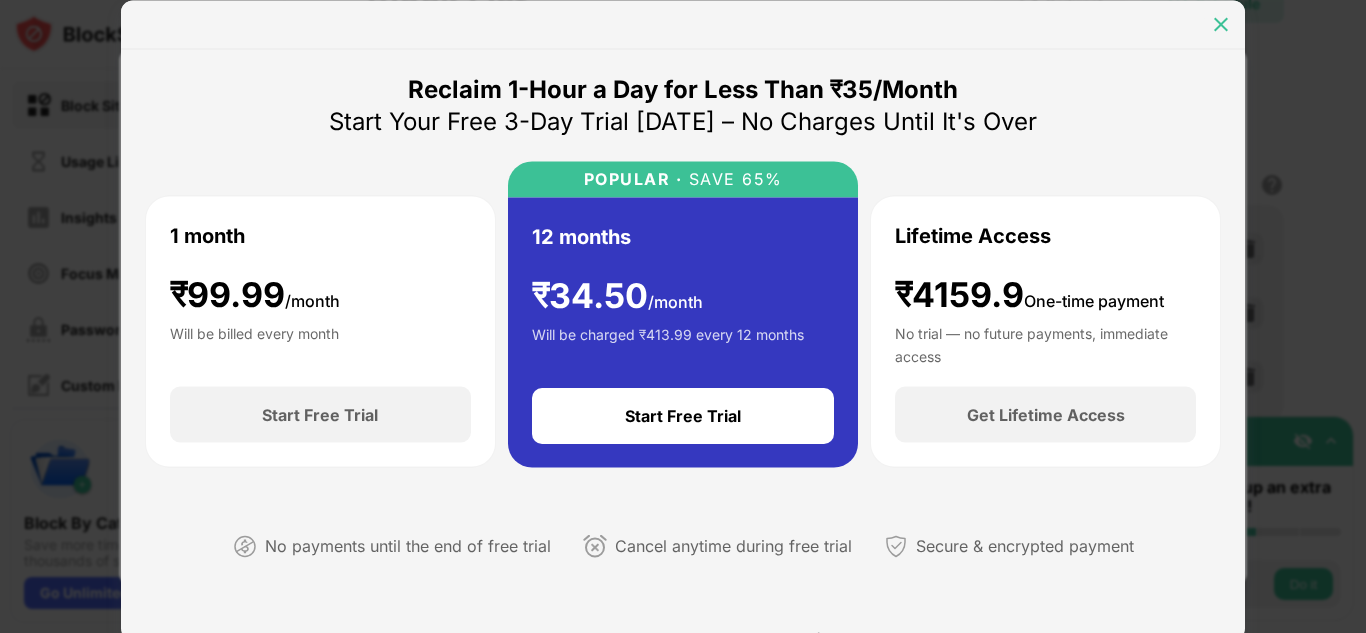 click at bounding box center [1221, 24] 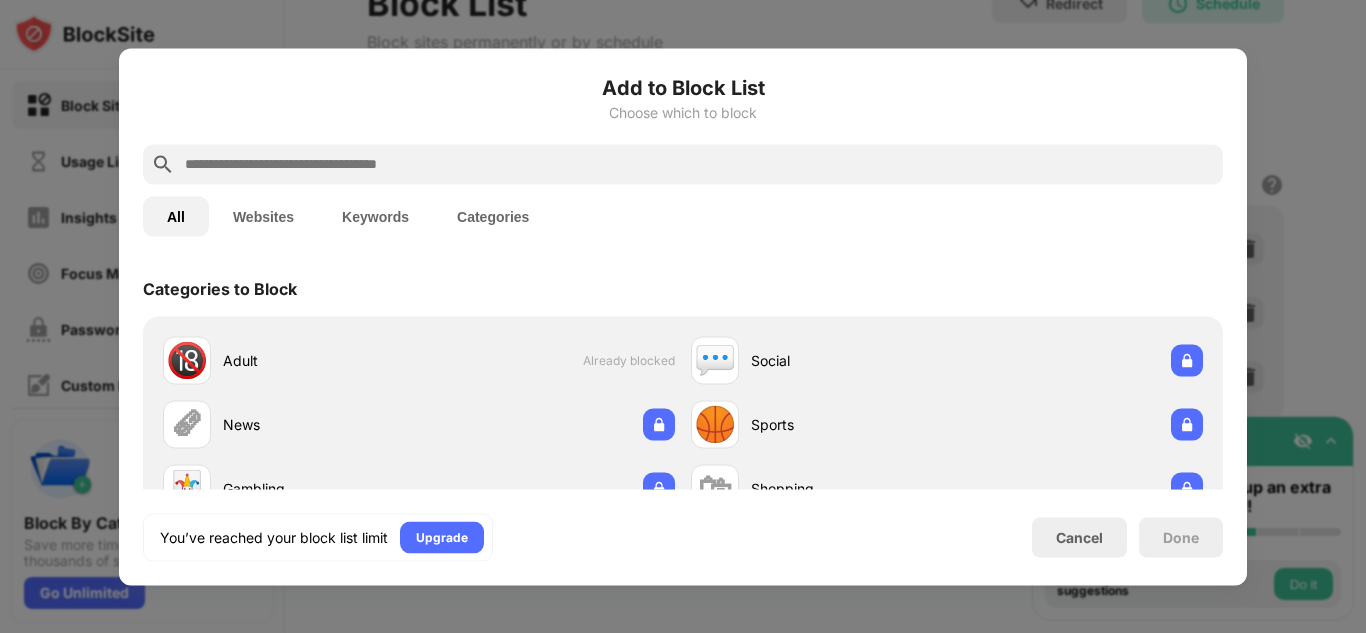click at bounding box center [683, 316] 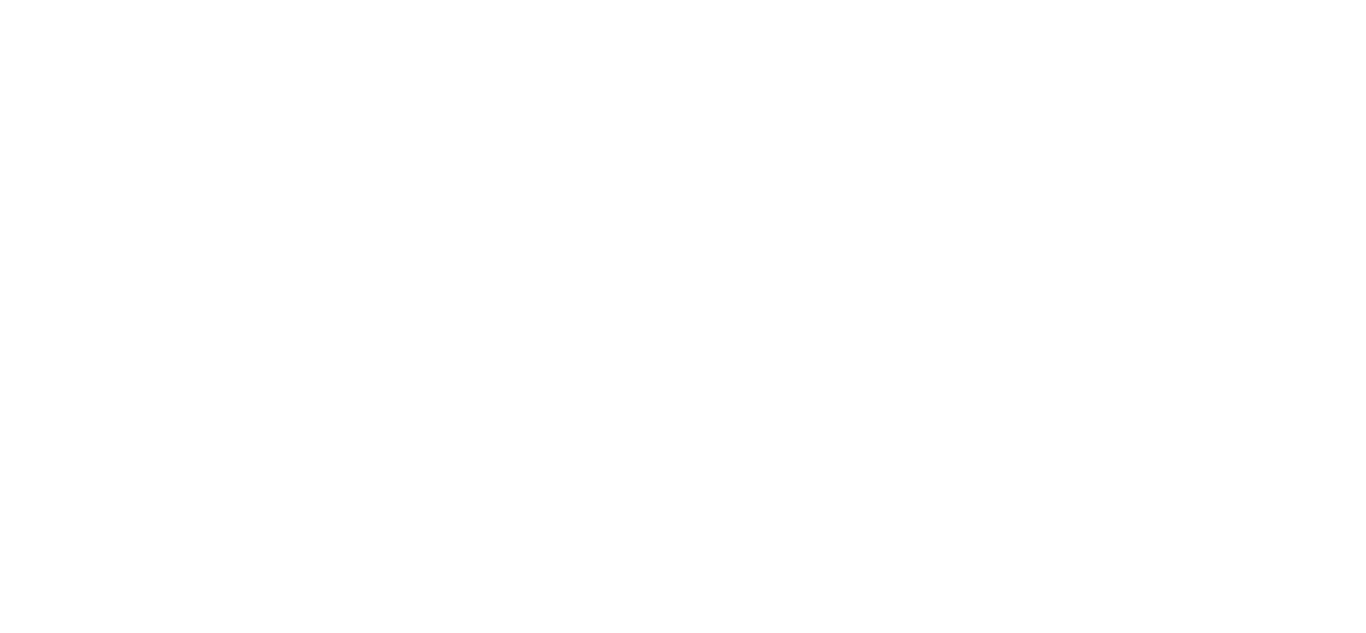 scroll, scrollTop: 0, scrollLeft: 0, axis: both 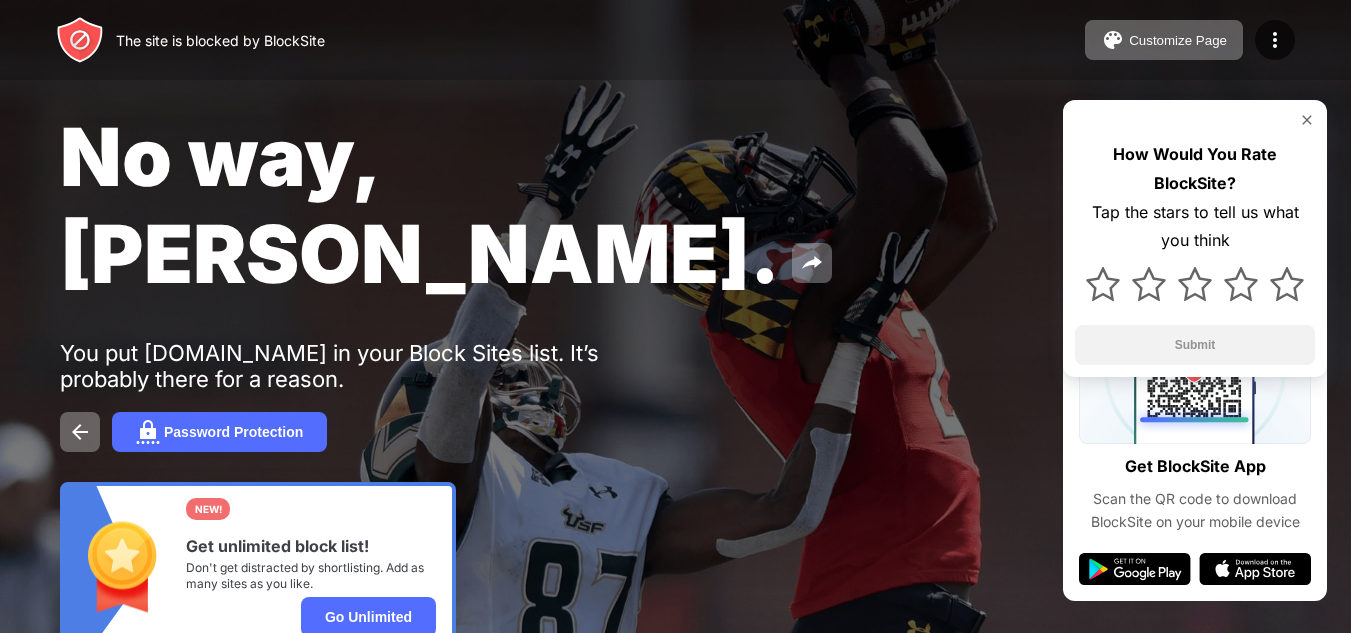 click at bounding box center [1307, 120] 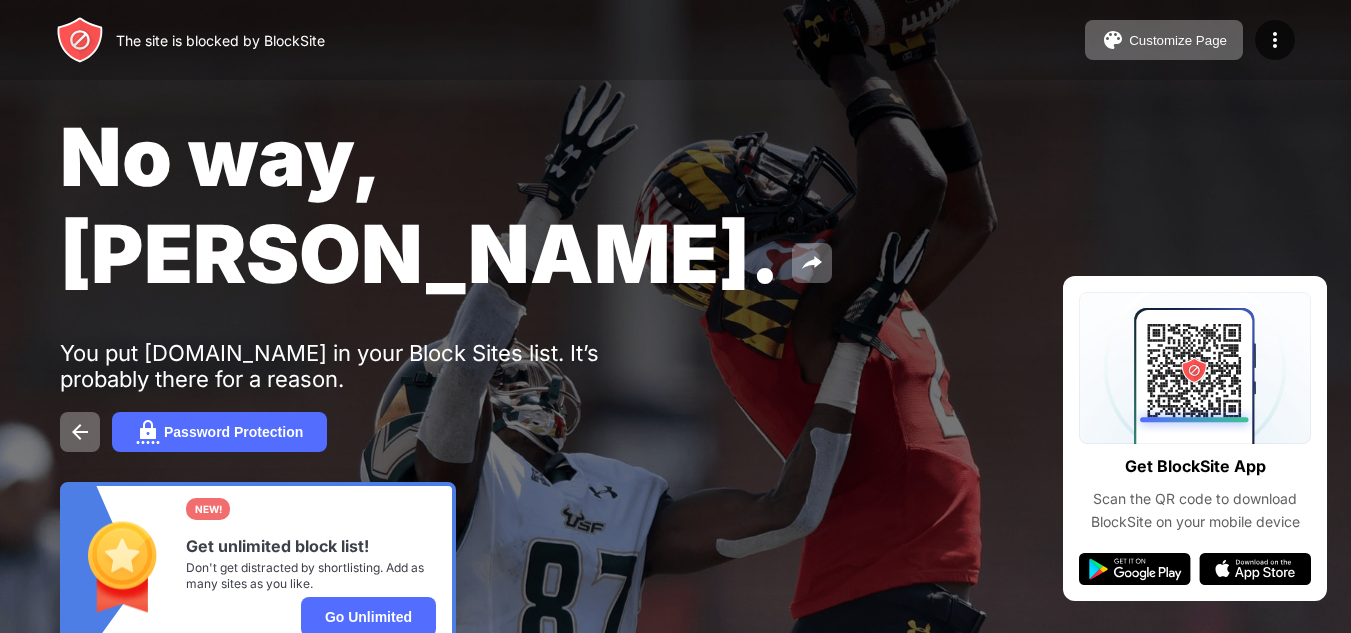 click on "No way, [PERSON_NAME]. You put [DOMAIN_NAME] in your Block Sites list. It’s probably there for a reason. Password Protection NEW! Get unlimited block list! Don't get distracted by shortlisting. Add as many sites as you like. Go Unlimited" at bounding box center (675, 380) 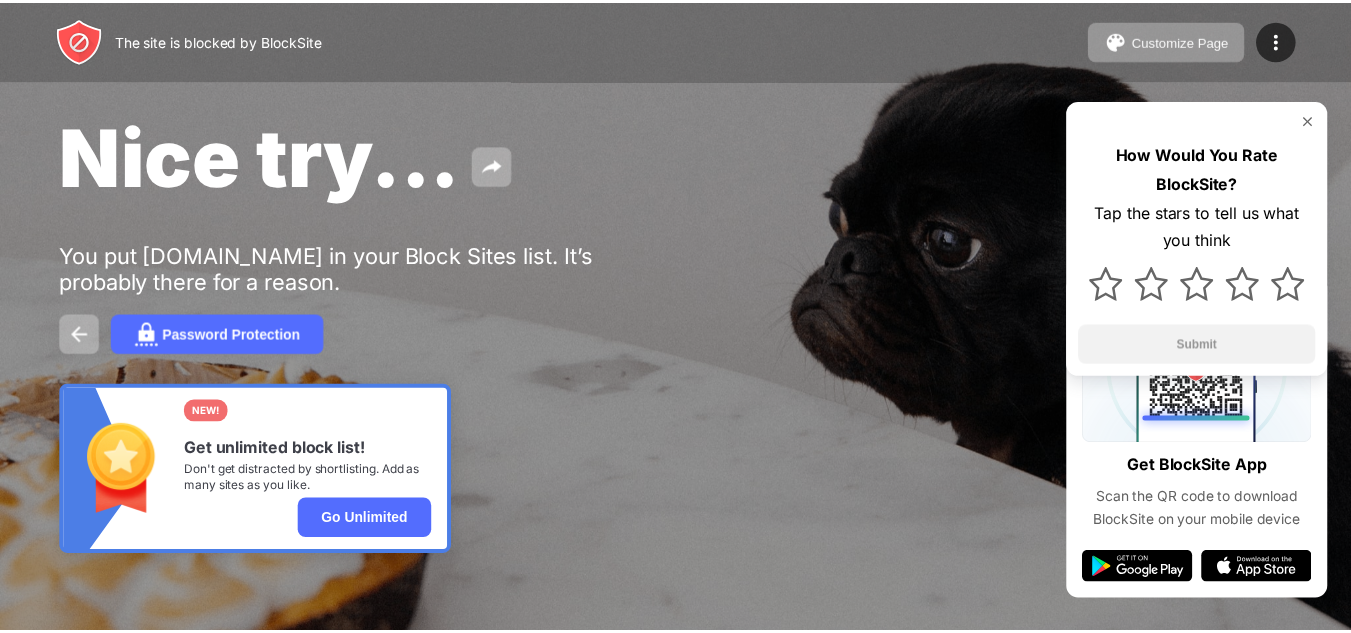 scroll, scrollTop: 0, scrollLeft: 0, axis: both 